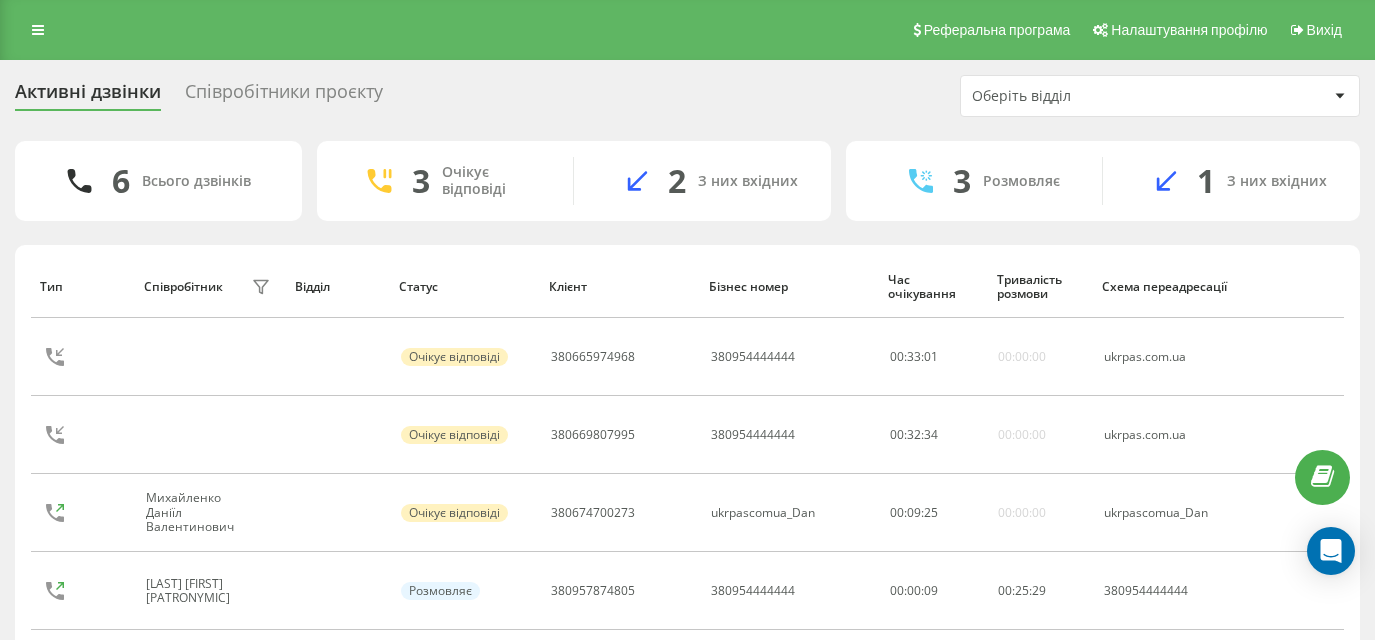 scroll, scrollTop: 0, scrollLeft: 0, axis: both 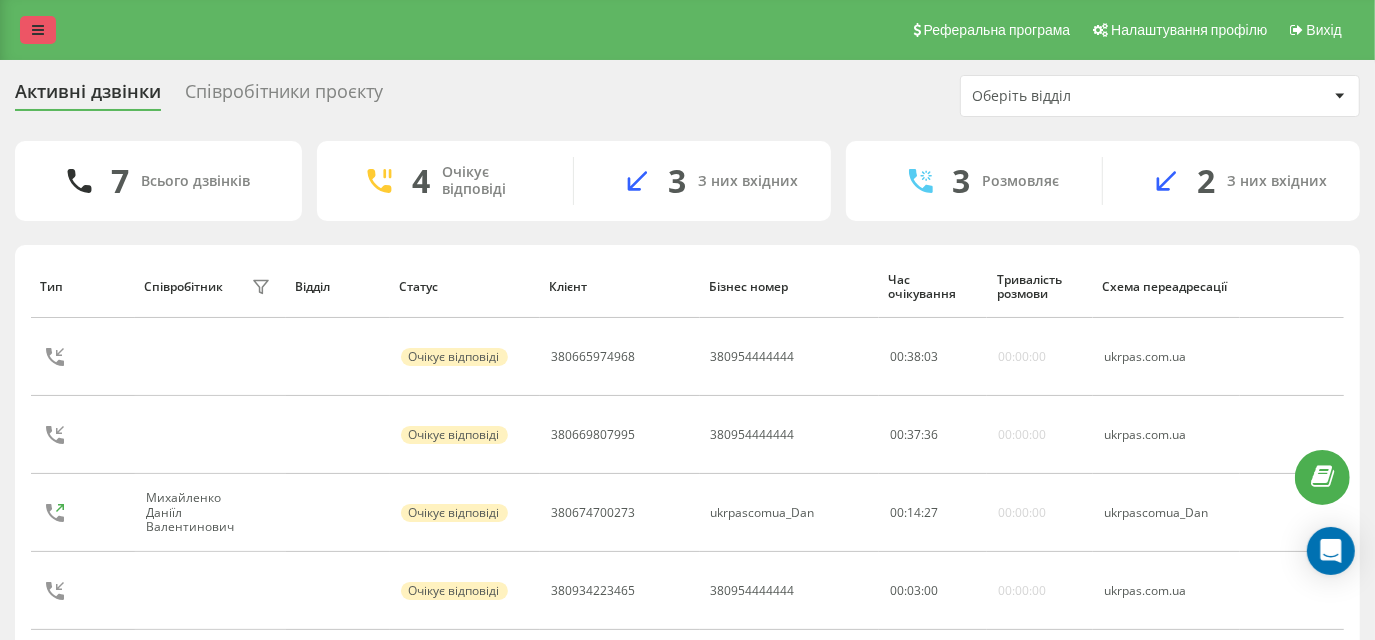 drag, startPoint x: 7, startPoint y: 30, endPoint x: 28, endPoint y: 28, distance: 21.095022 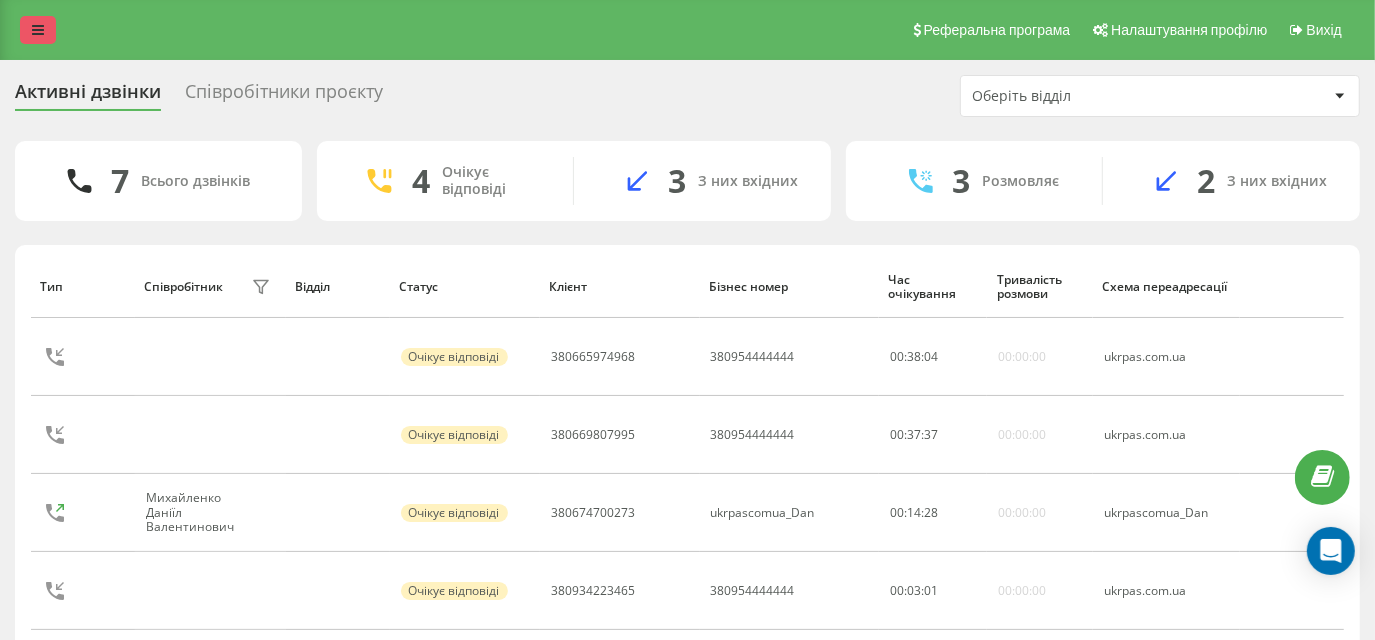 click at bounding box center [38, 30] 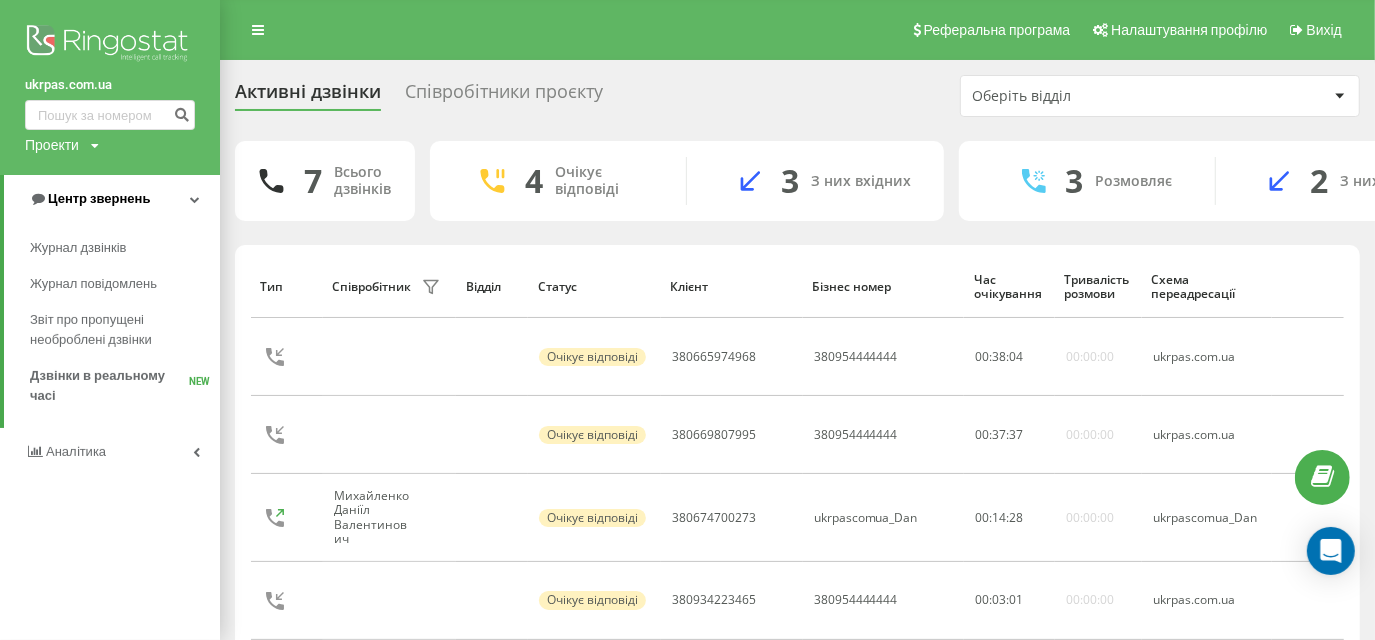 click on "Центр звернень" at bounding box center (99, 198) 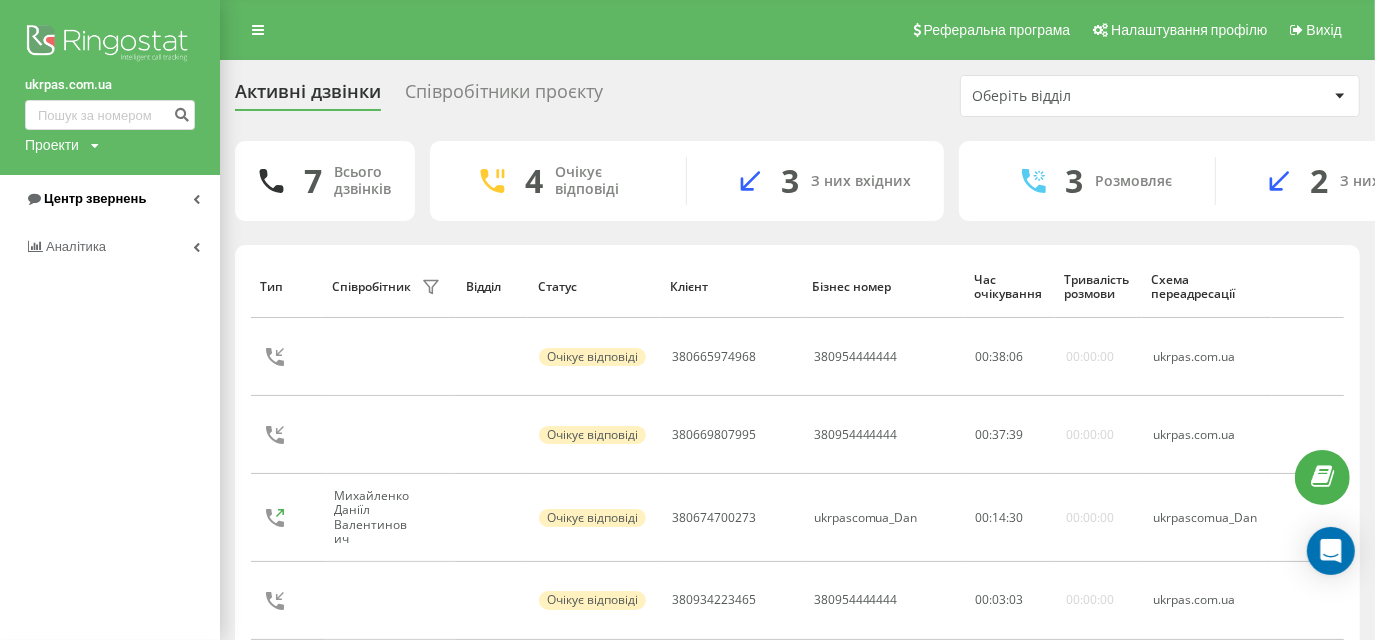 click on "Центр звернень" at bounding box center [85, 199] 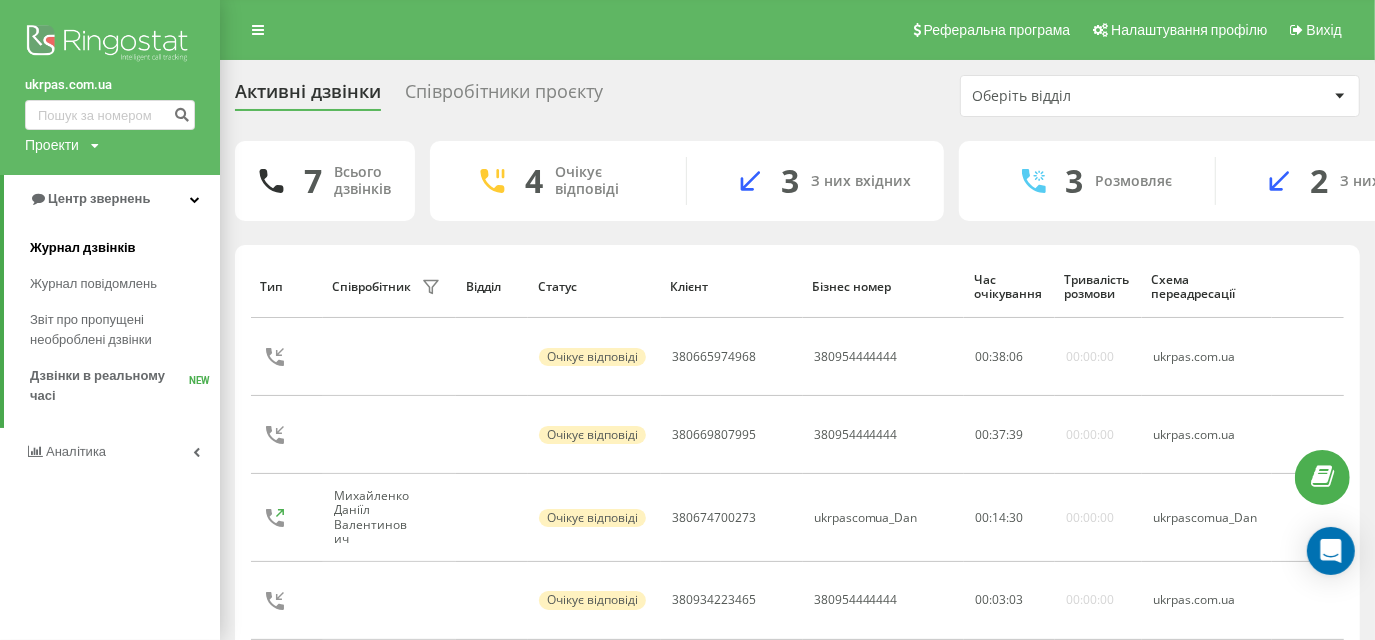 click on "Журнал дзвінків" at bounding box center (83, 248) 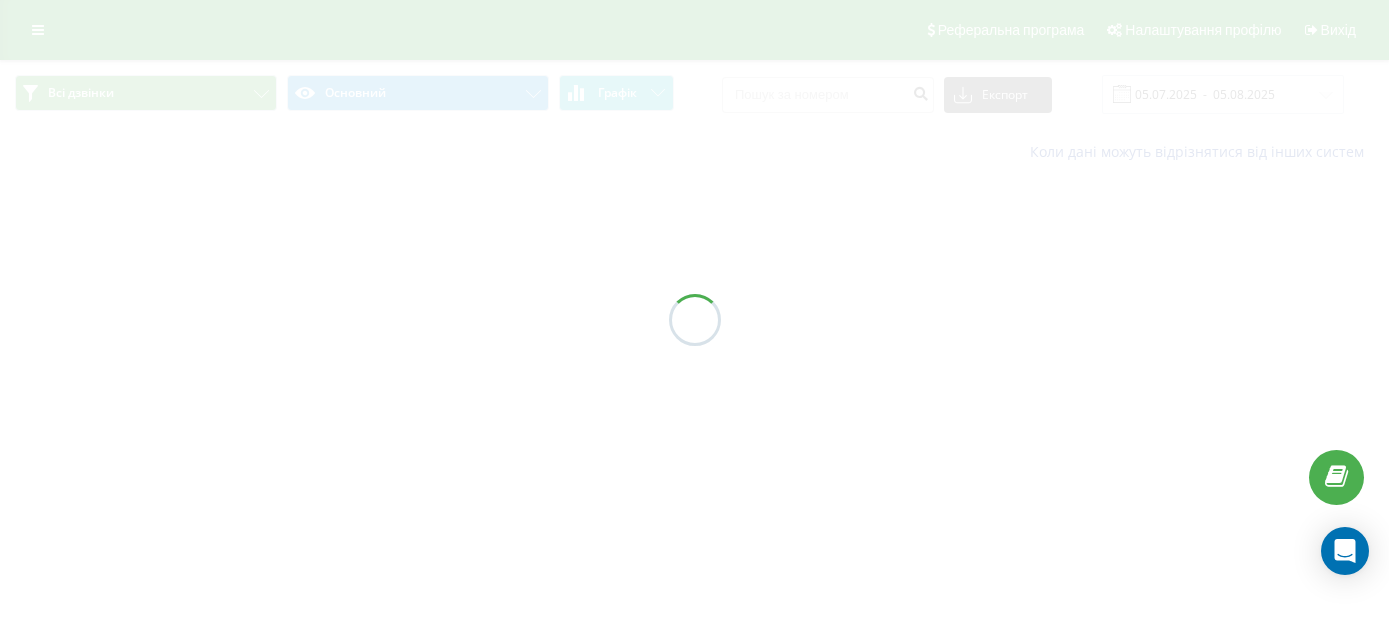 scroll, scrollTop: 0, scrollLeft: 0, axis: both 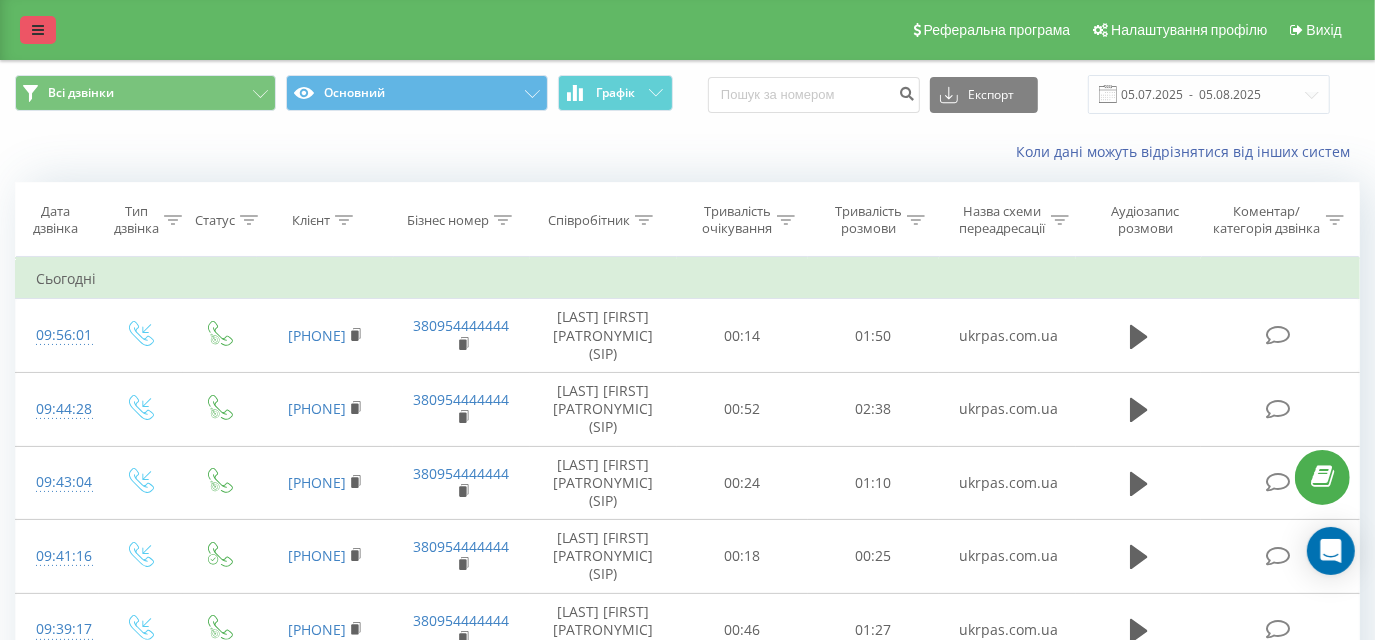 click at bounding box center (38, 30) 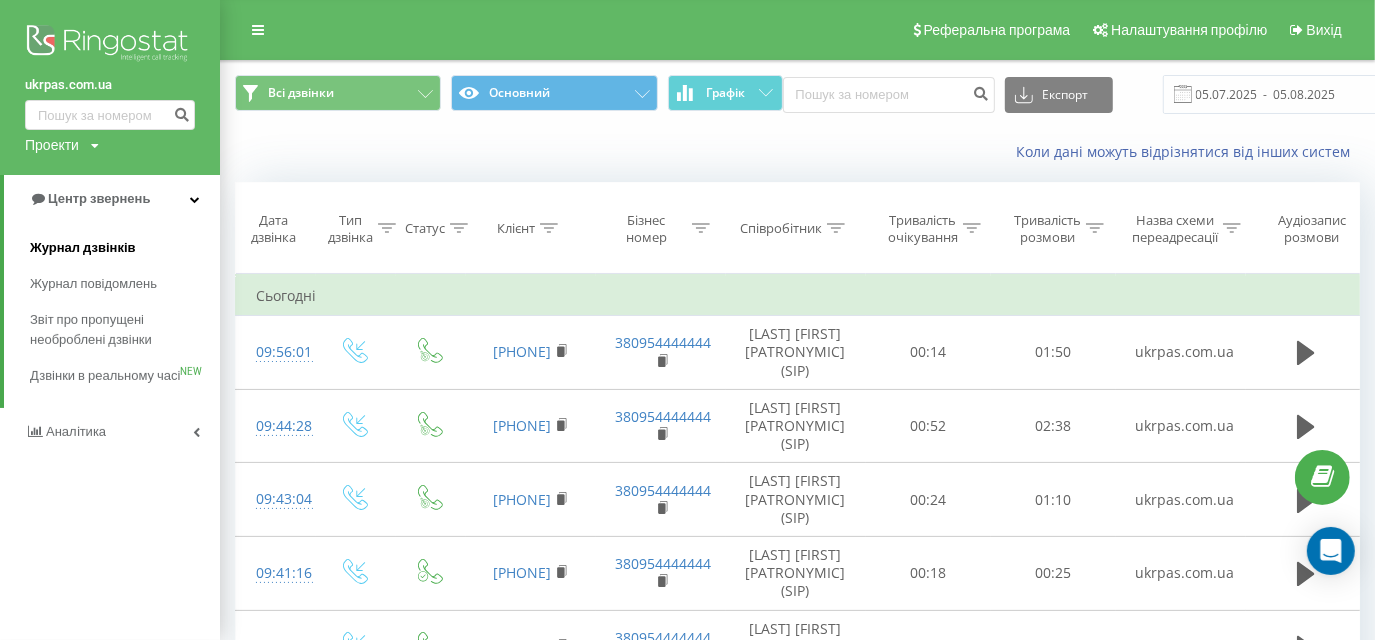 click on "Журнал дзвінків" at bounding box center (83, 248) 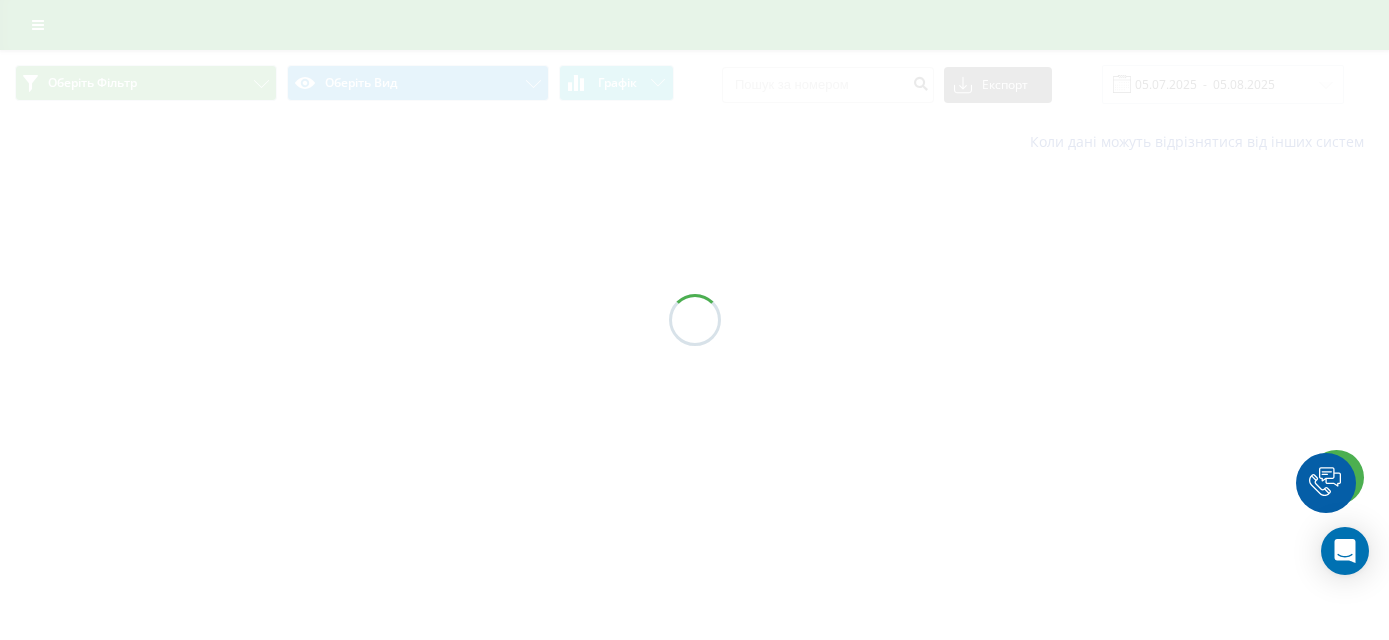 scroll, scrollTop: 0, scrollLeft: 0, axis: both 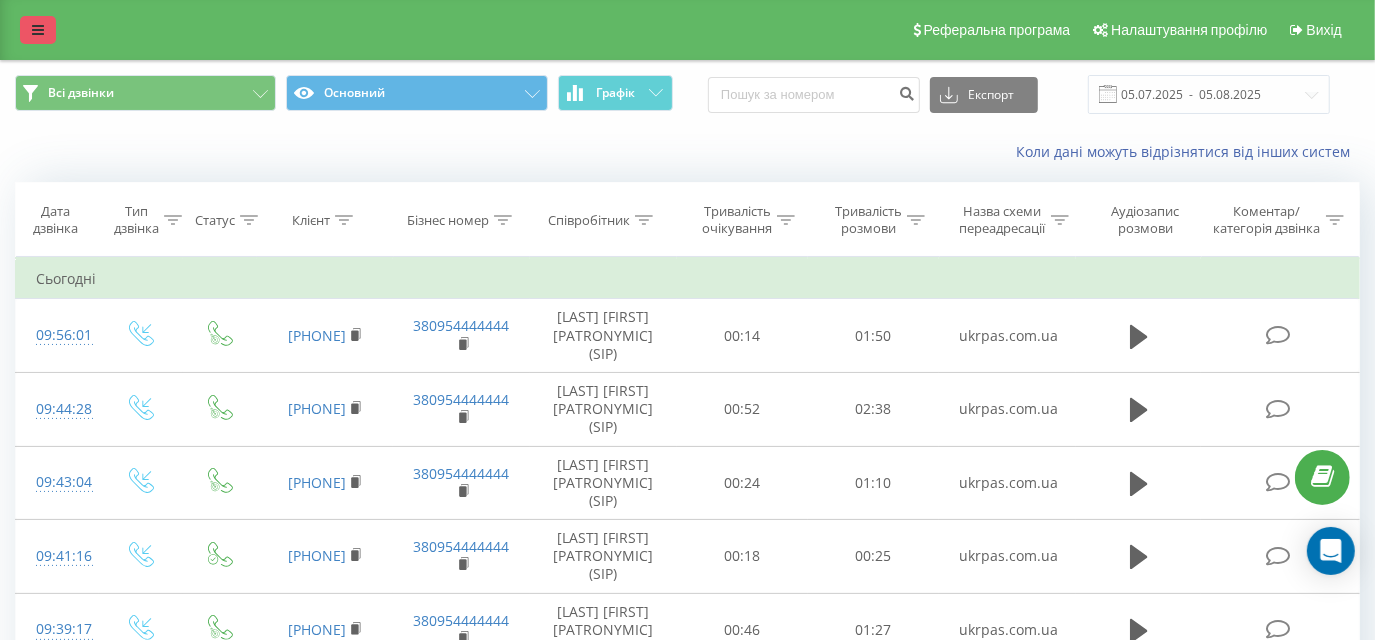 click at bounding box center [38, 30] 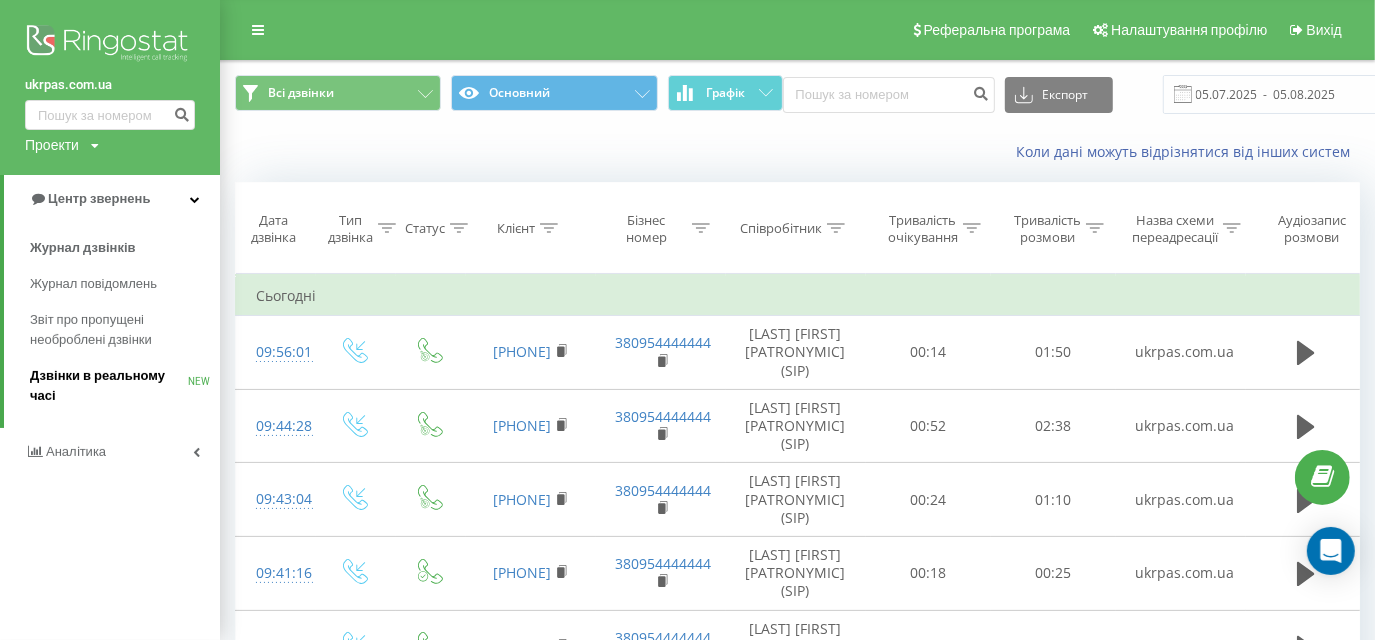 click on "Дзвінки в реальному часі" at bounding box center [109, 386] 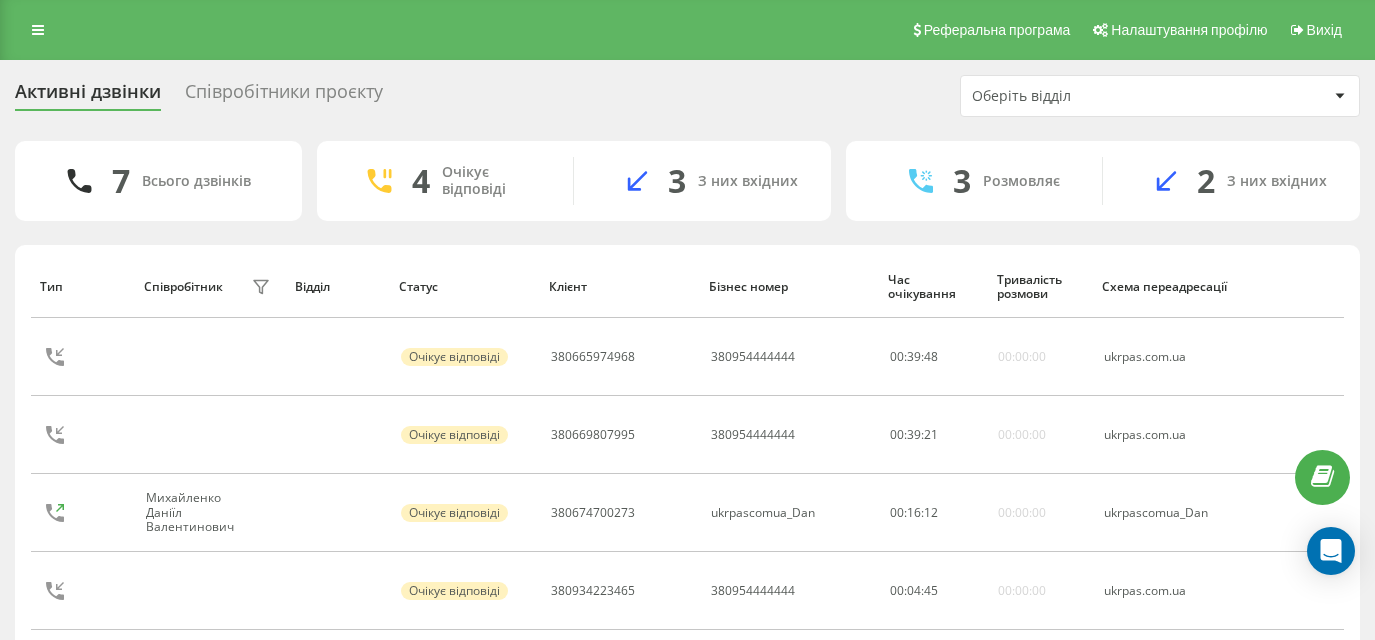 scroll, scrollTop: 0, scrollLeft: 0, axis: both 